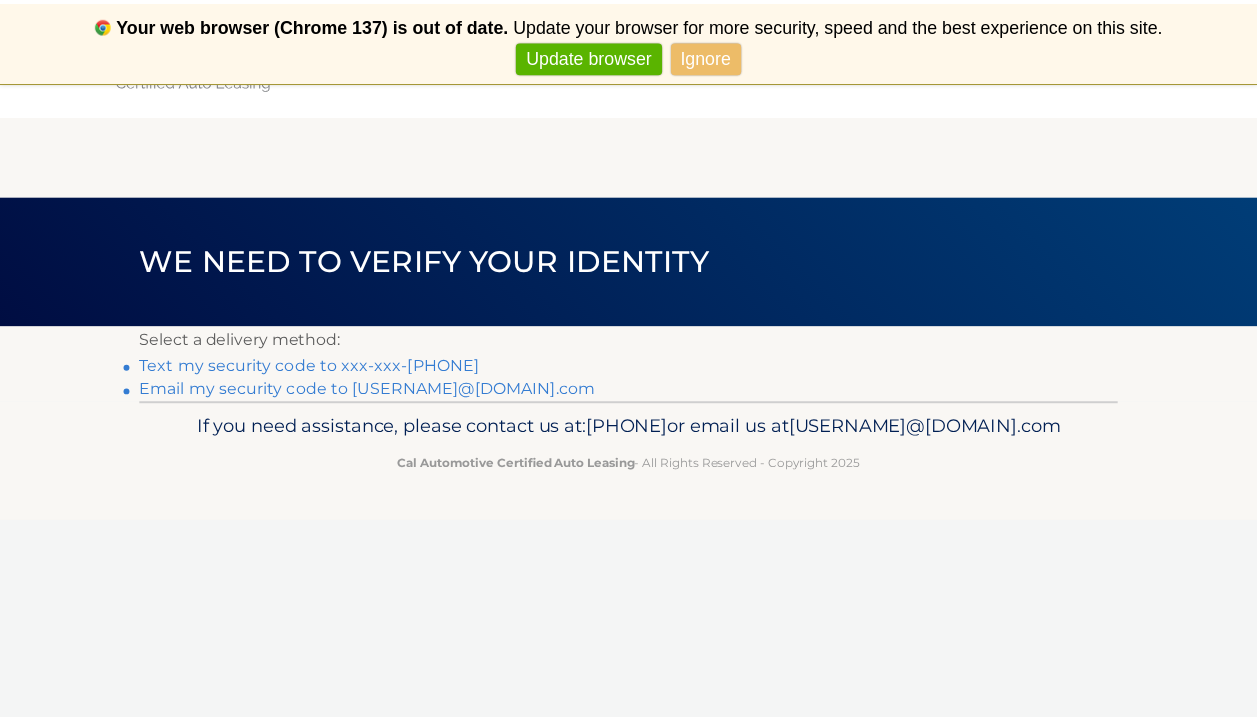 scroll, scrollTop: 0, scrollLeft: 0, axis: both 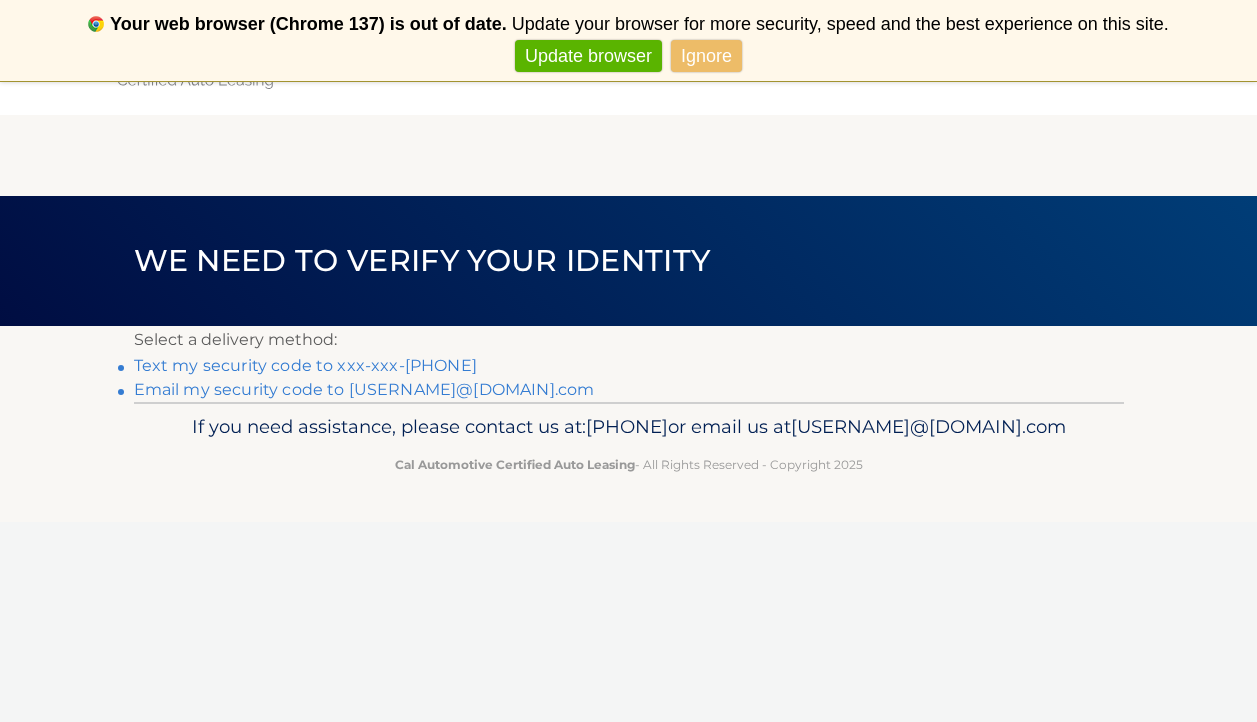 click on "Text my security code to xxx-xxx-7245" at bounding box center [305, 365] 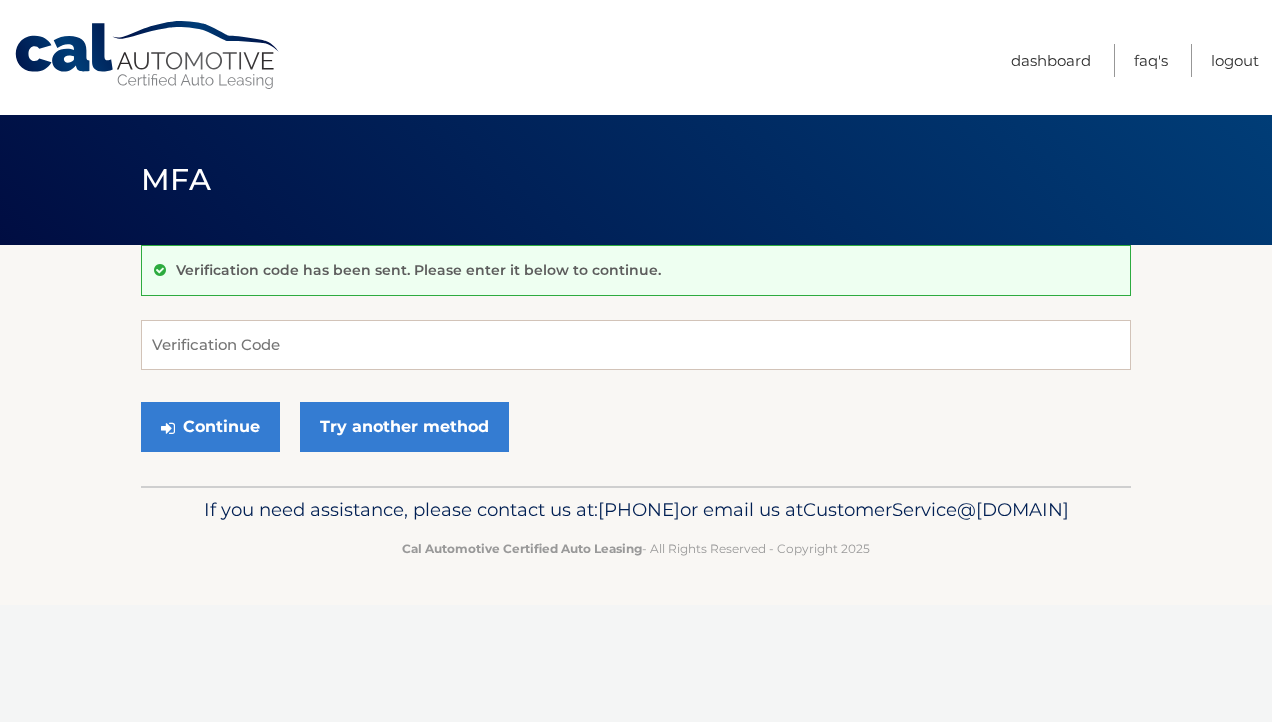 scroll, scrollTop: 0, scrollLeft: 0, axis: both 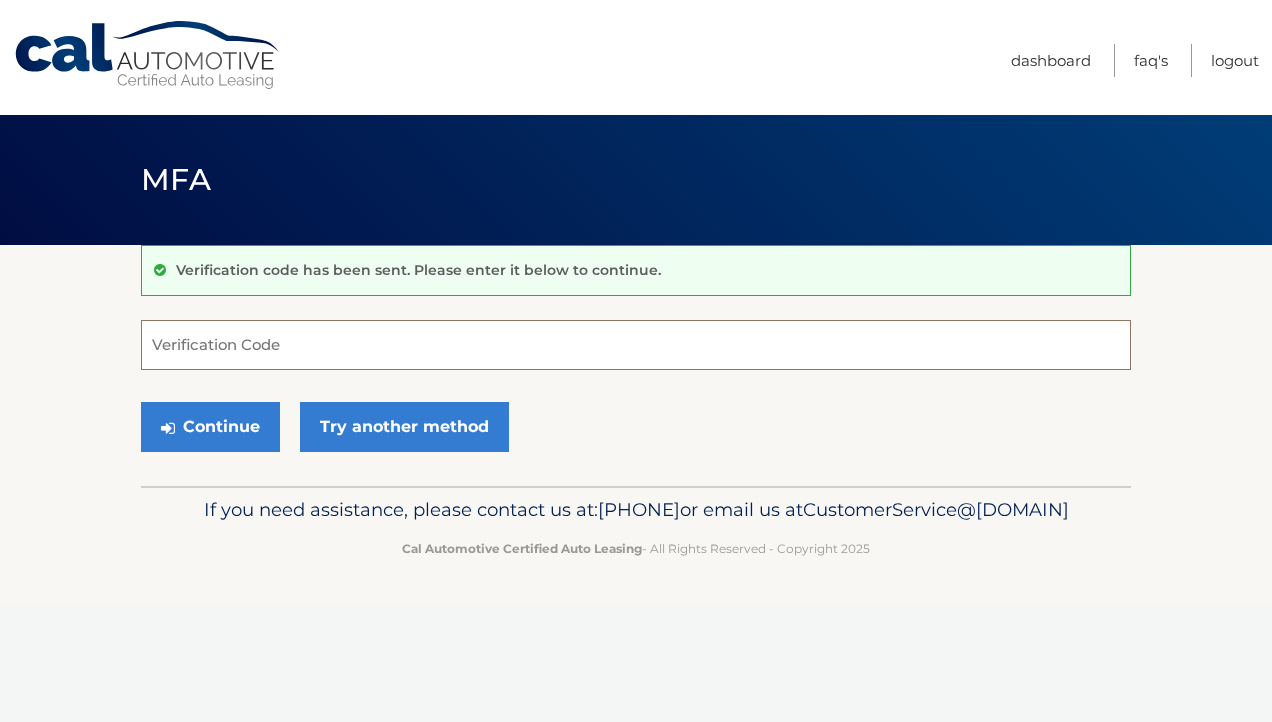 click on "Verification Code" at bounding box center (636, 345) 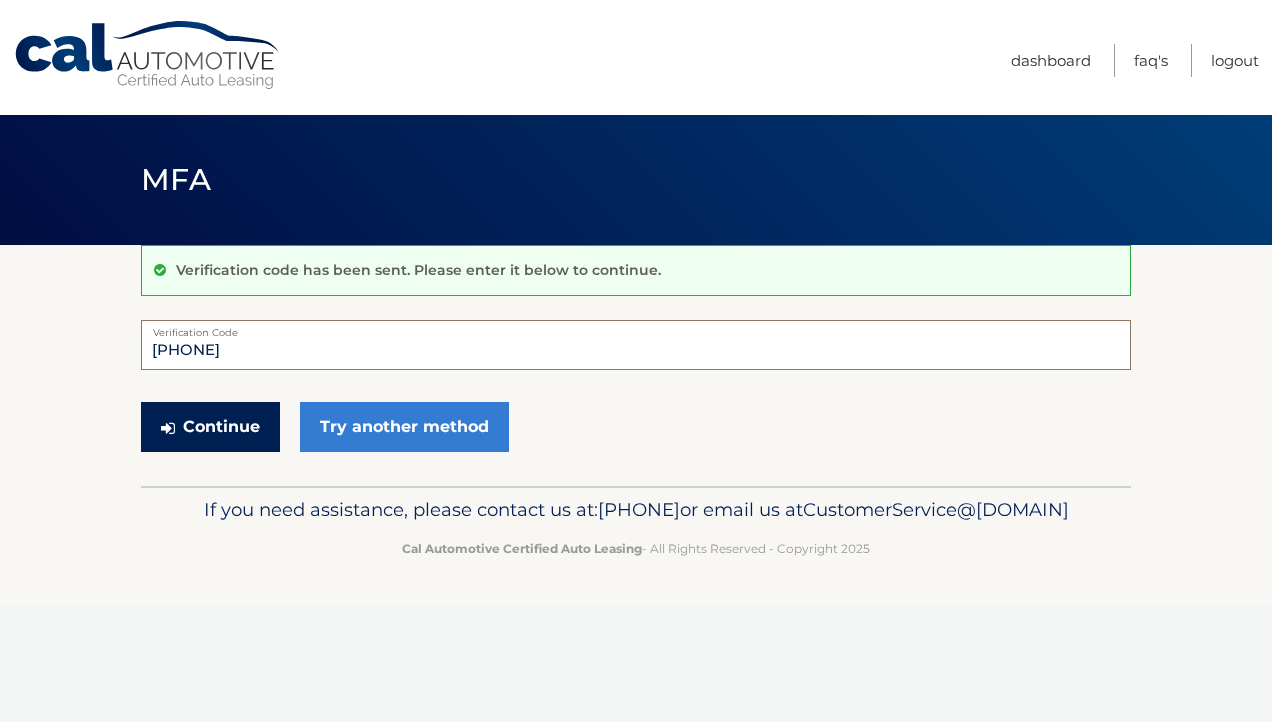 type on "435683" 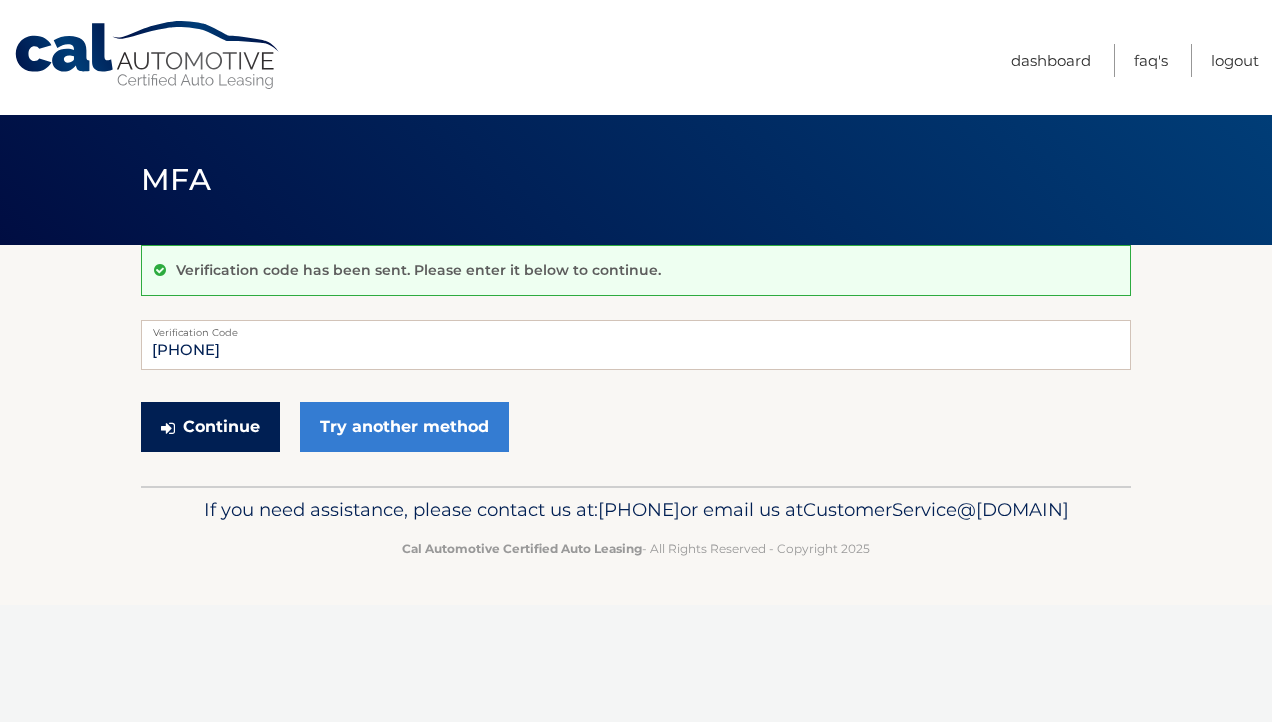 click on "Continue" at bounding box center [210, 427] 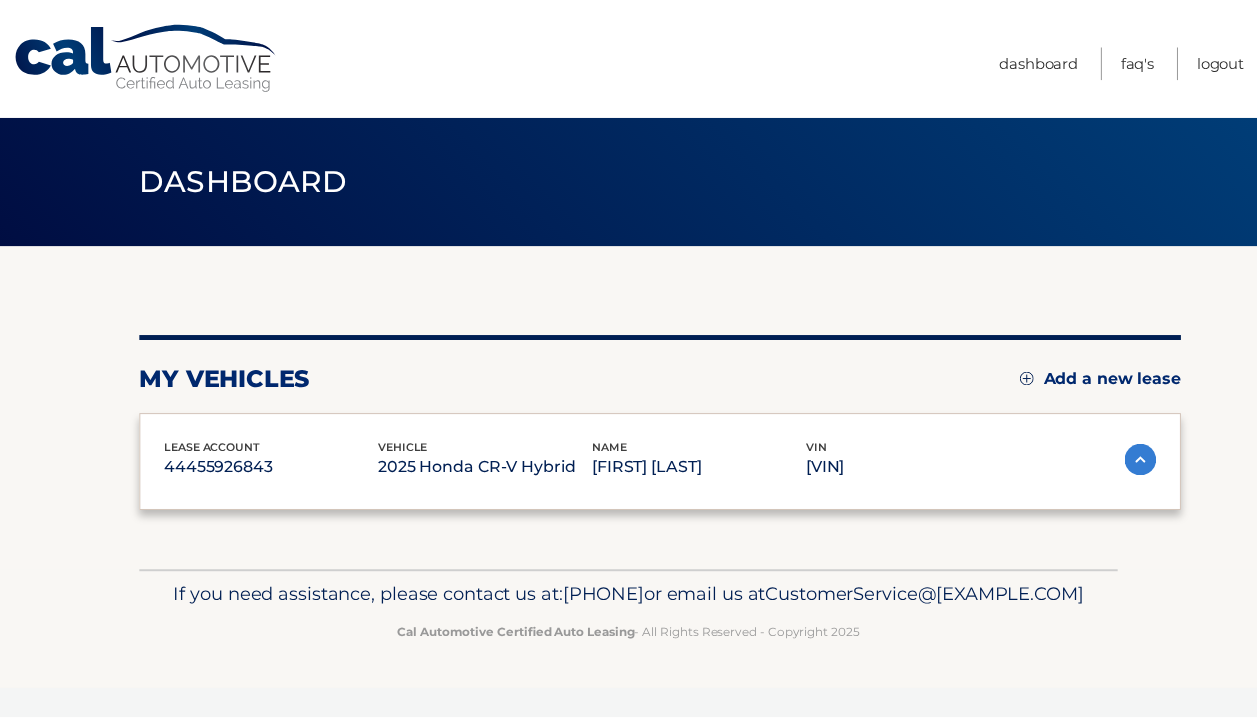 scroll, scrollTop: 0, scrollLeft: 0, axis: both 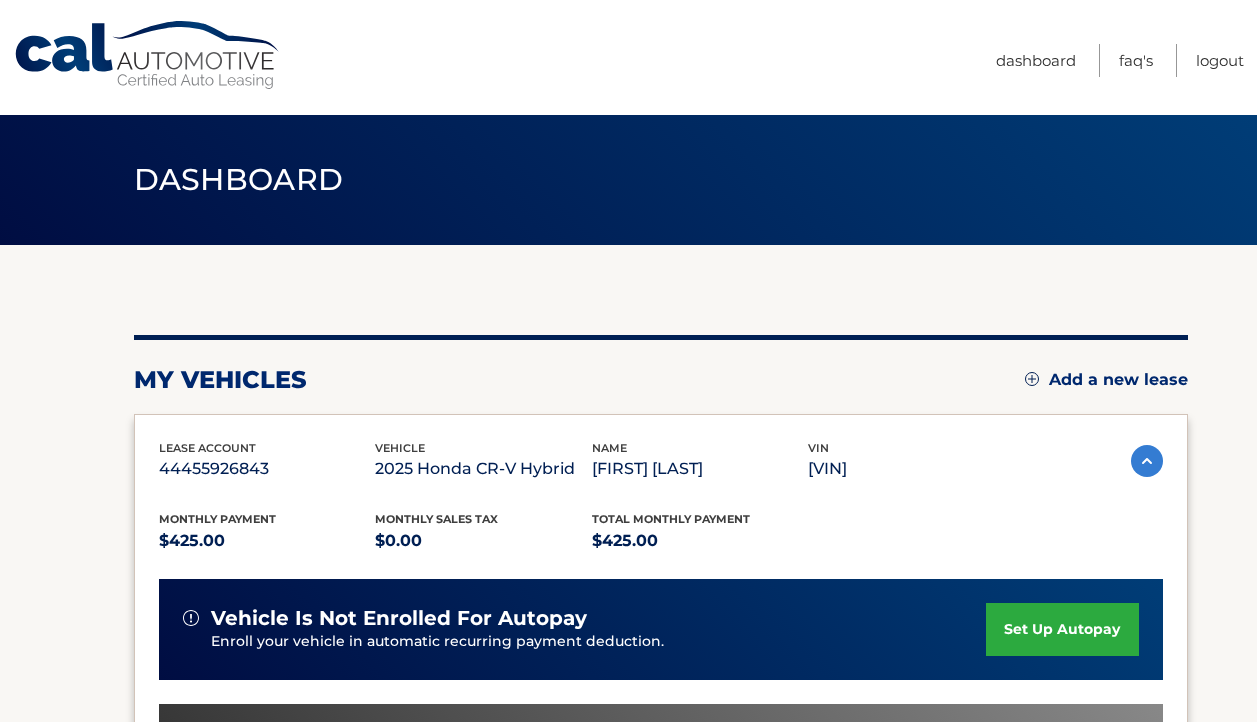 drag, startPoint x: 1255, startPoint y: 165, endPoint x: 1229, endPoint y: 281, distance: 118.87809 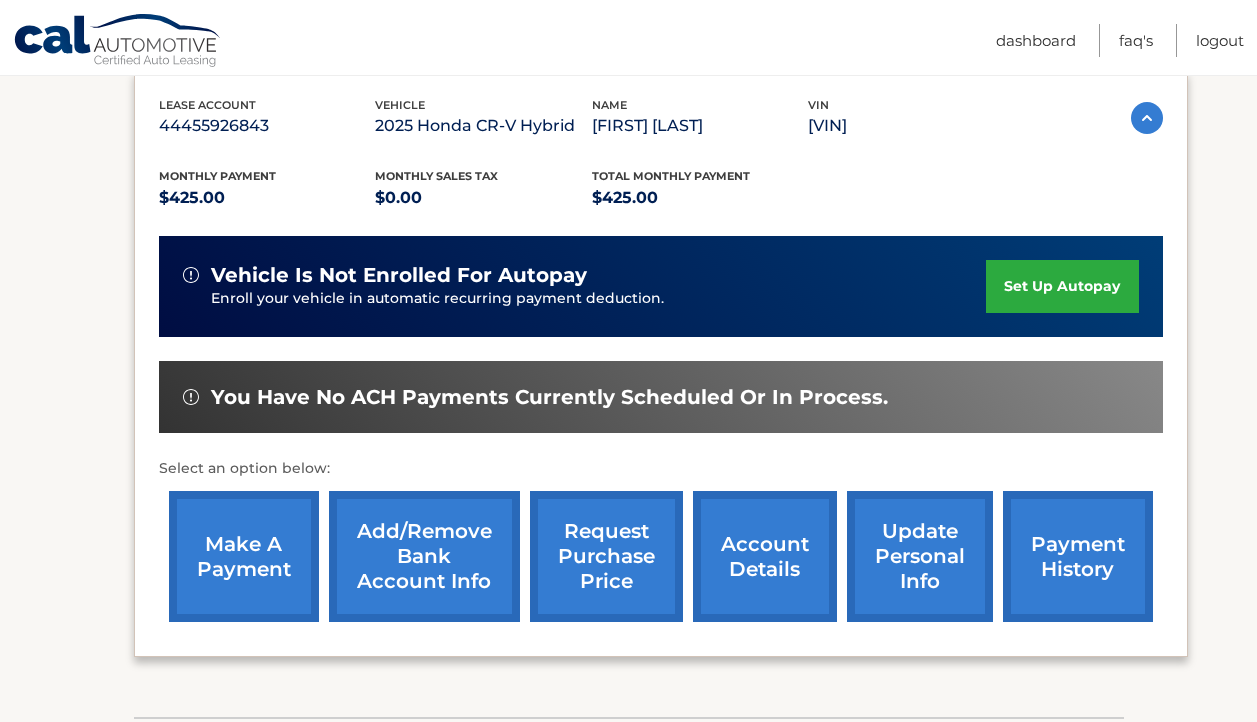 scroll, scrollTop: 345, scrollLeft: 0, axis: vertical 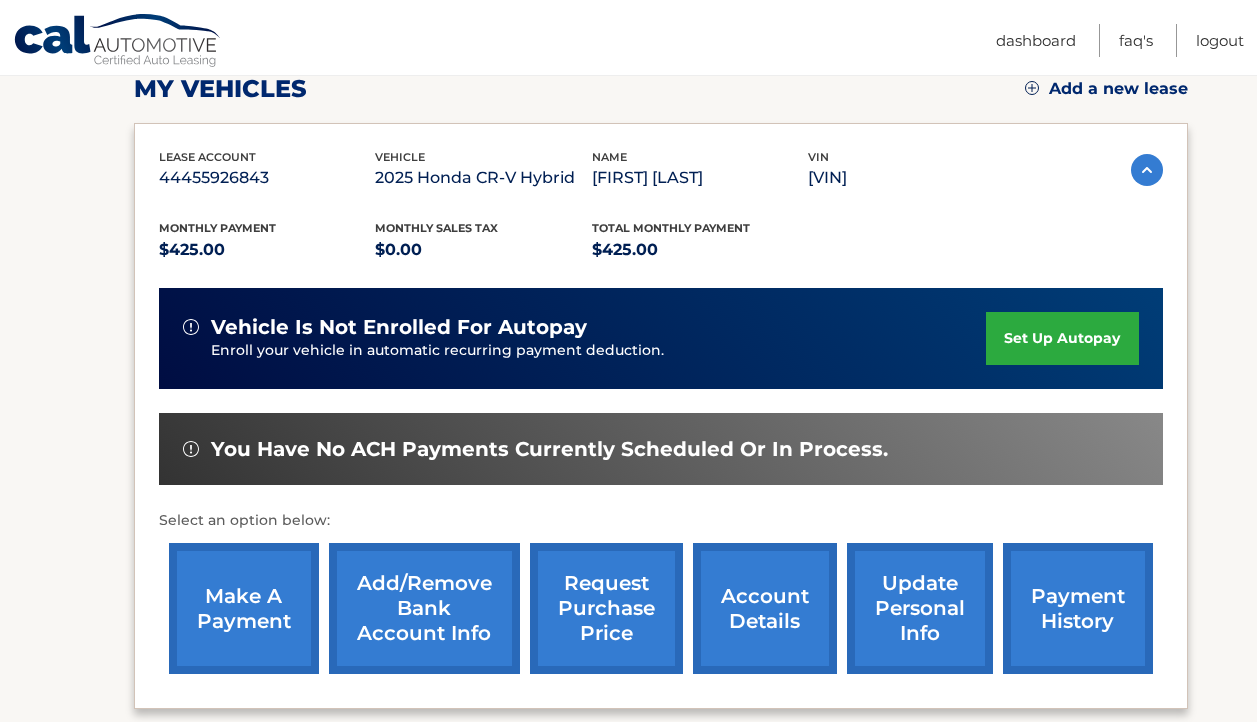 click on "make a payment" at bounding box center (244, 608) 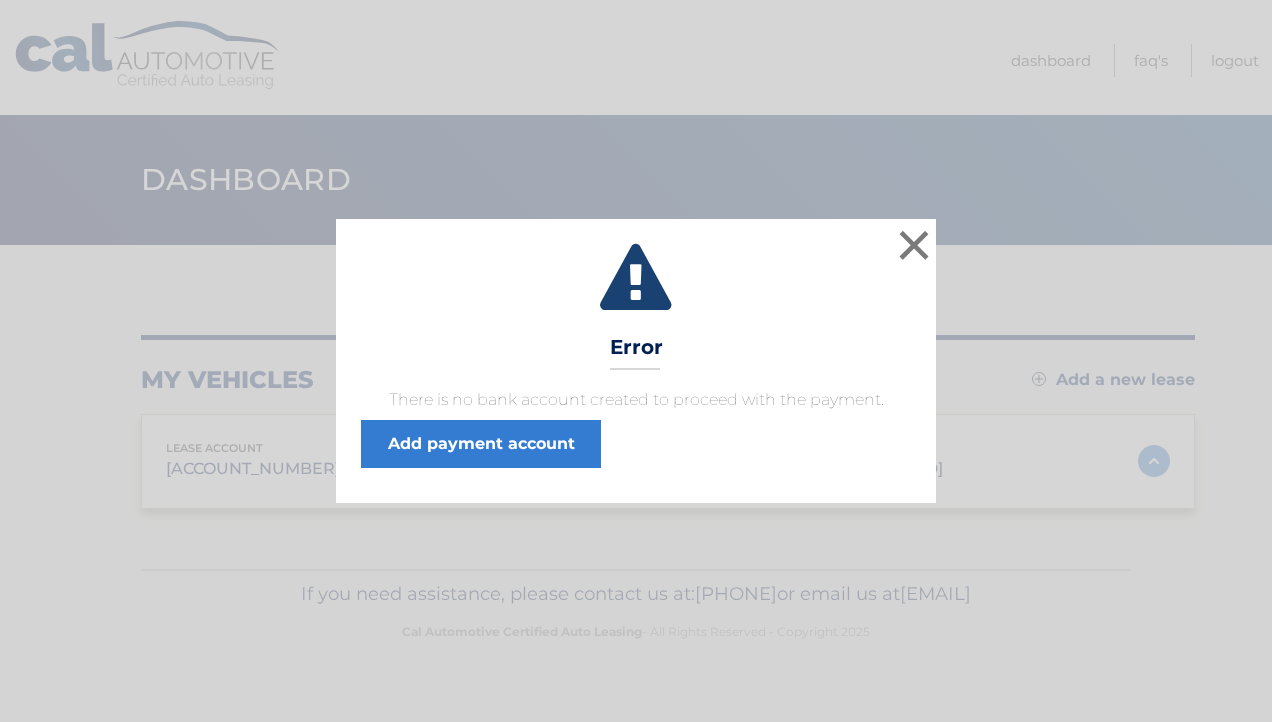 scroll, scrollTop: 0, scrollLeft: 0, axis: both 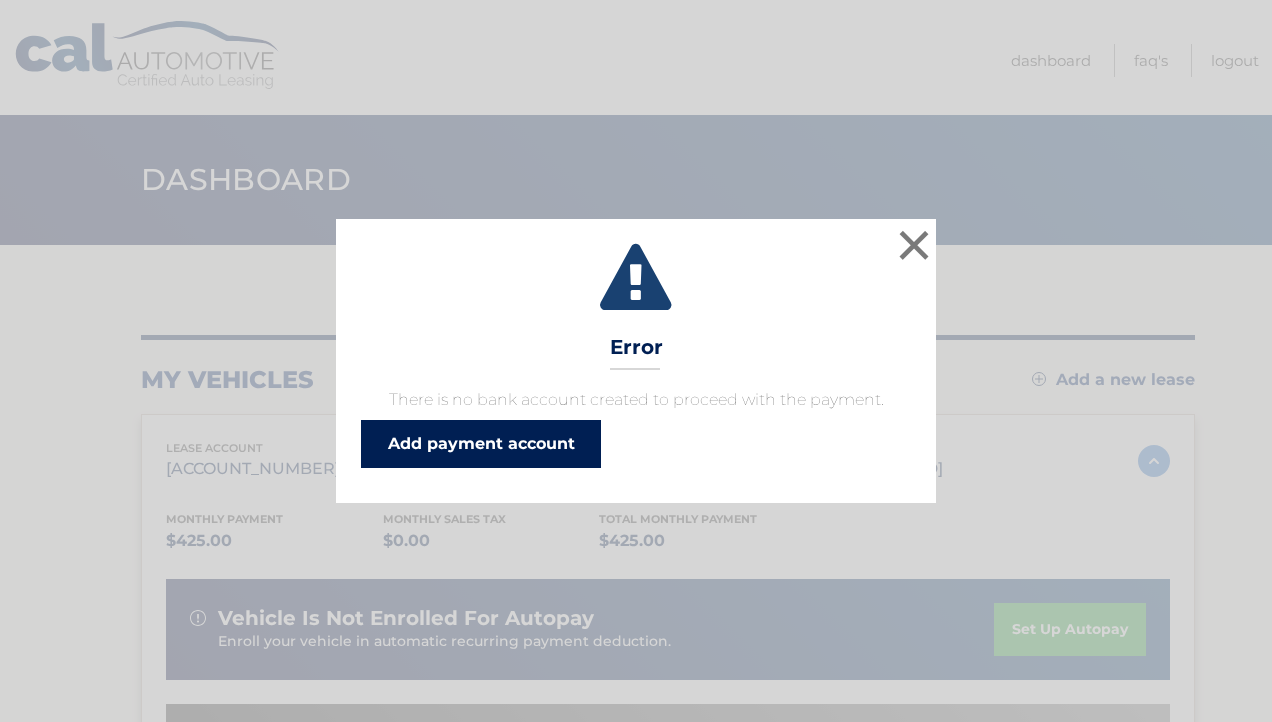 click on "Add payment account" at bounding box center (481, 444) 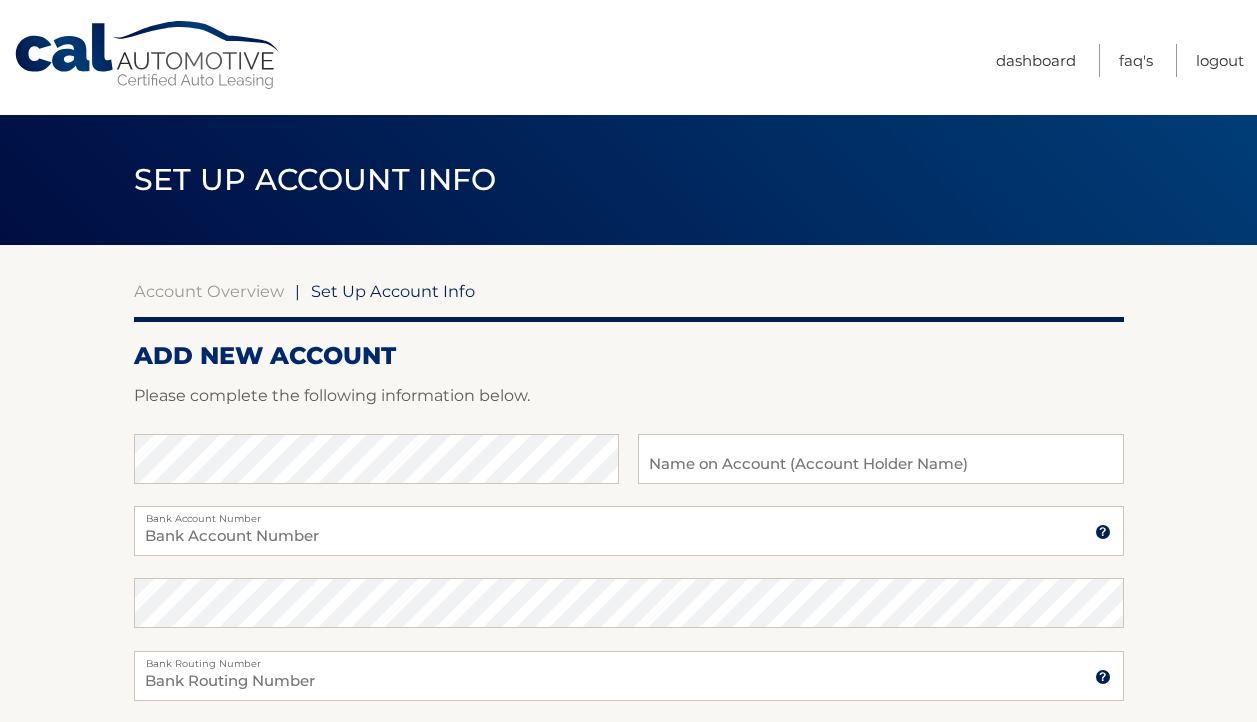scroll, scrollTop: 0, scrollLeft: 0, axis: both 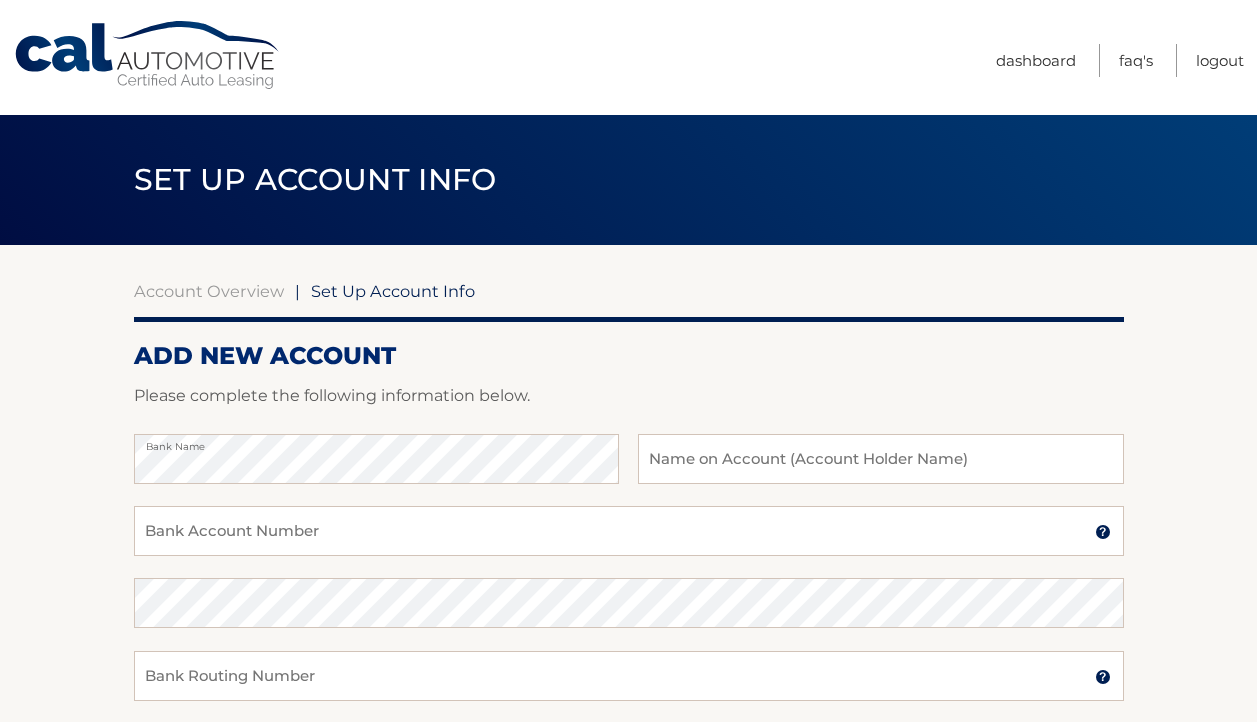 click on "Bank Name
Name on Account (Account Holder Name)" at bounding box center (629, 470) 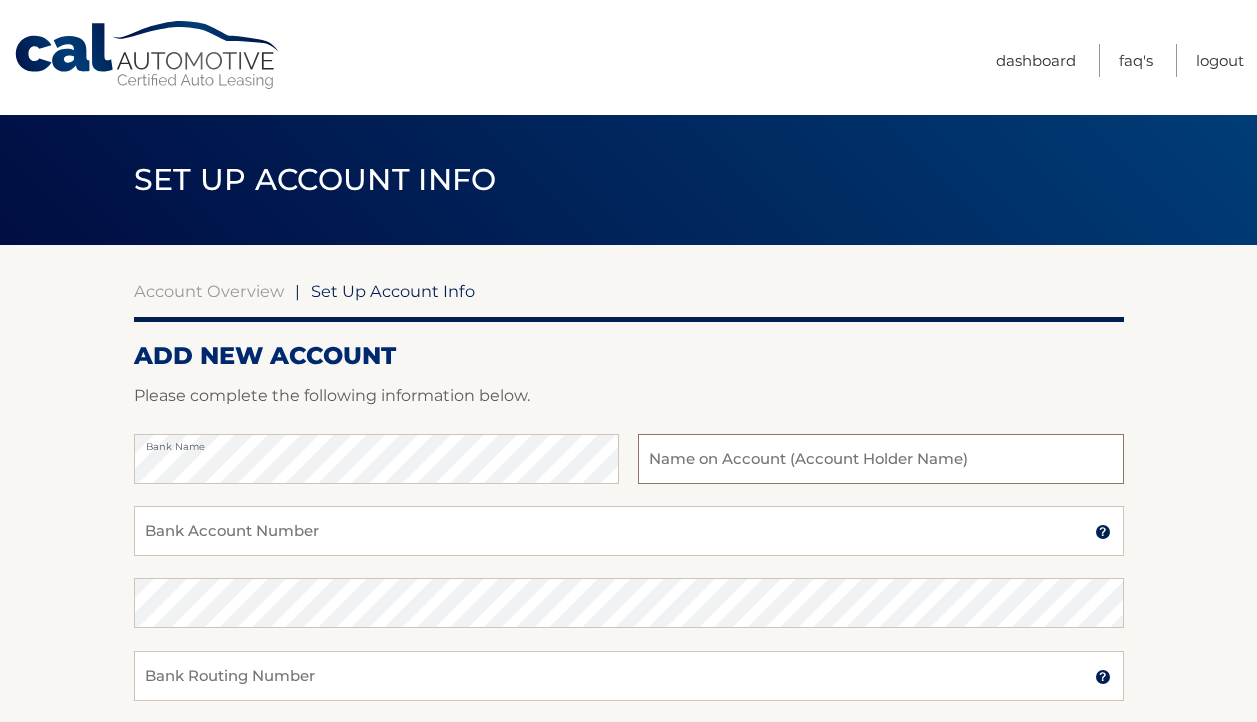 click at bounding box center [880, 459] 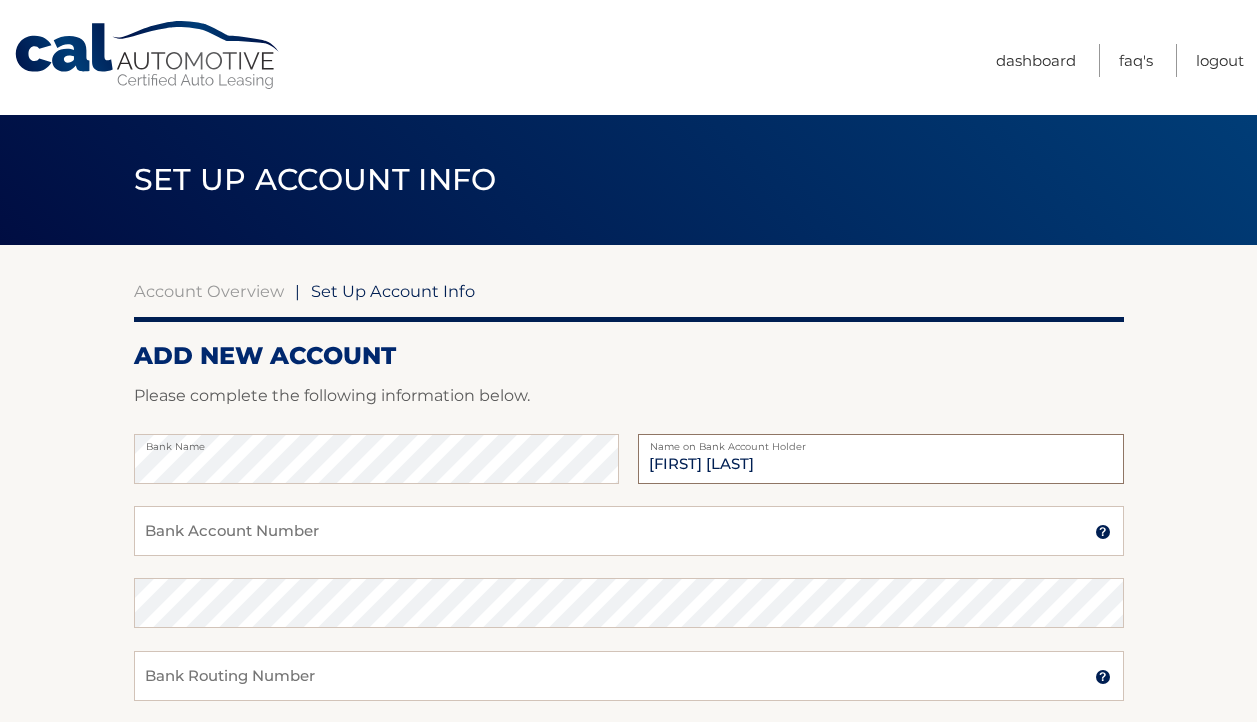 type on "[FIRST] [LAST]" 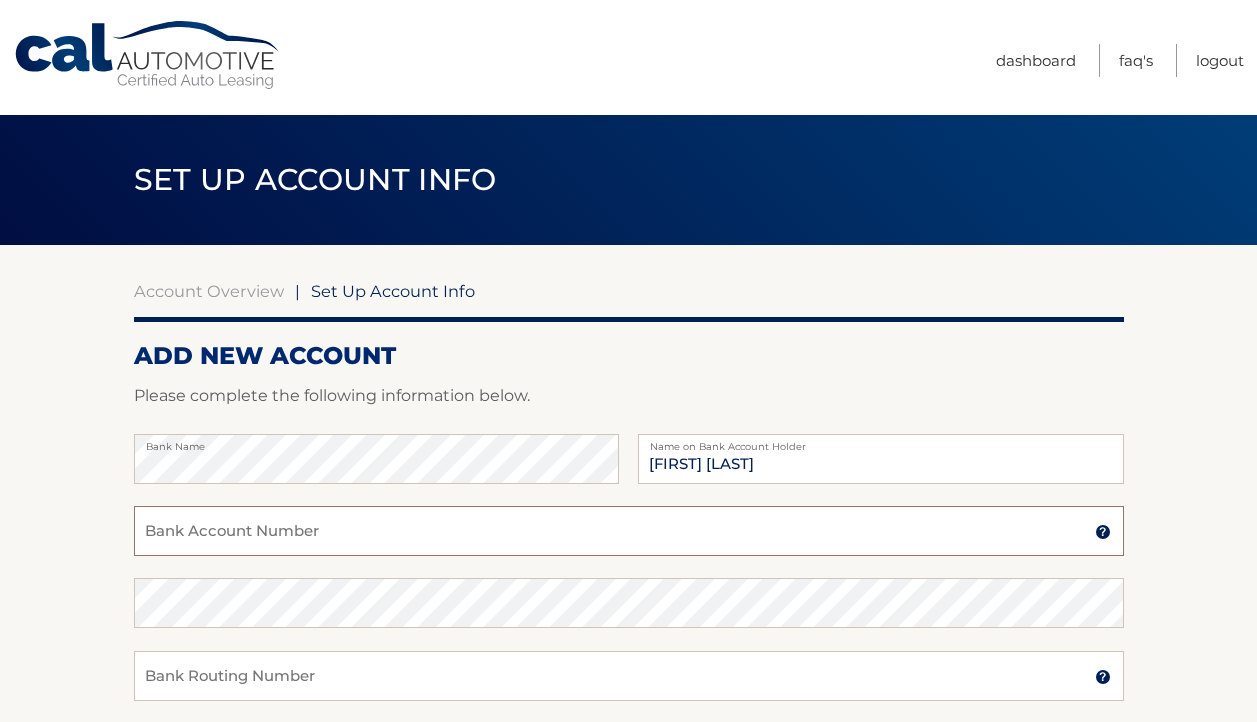 click on "Bank Account Number" at bounding box center (629, 531) 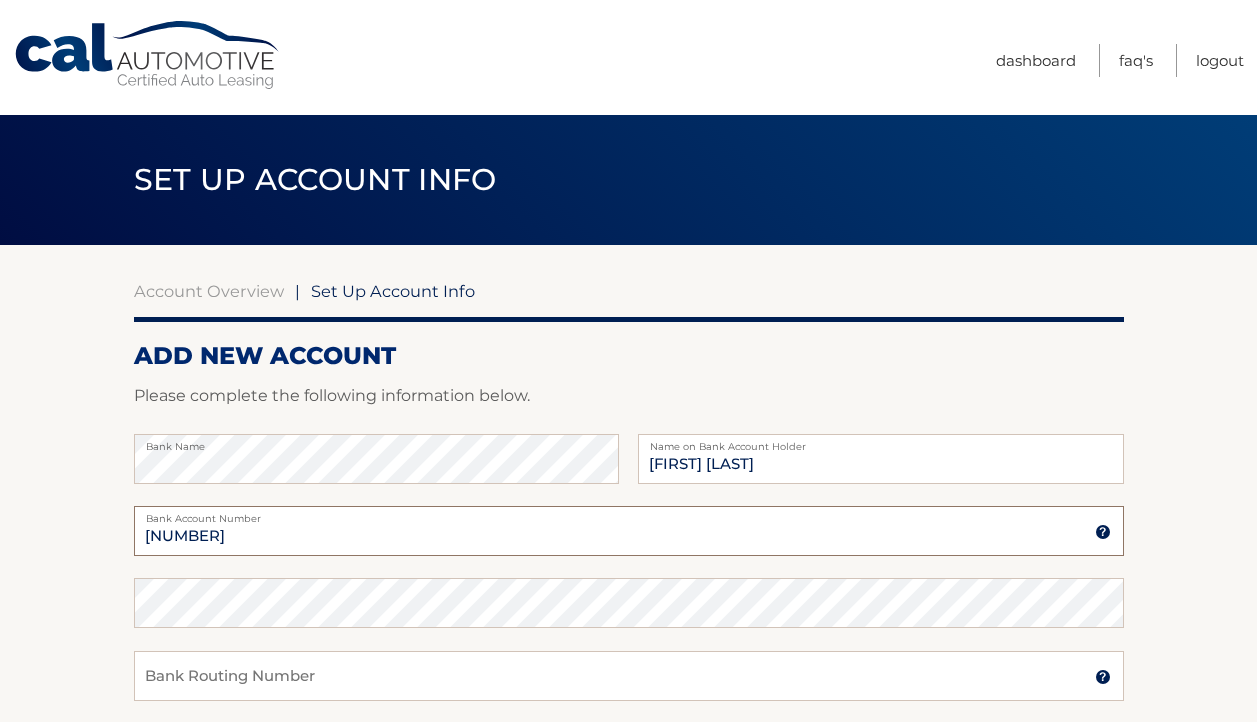 type on "309023932" 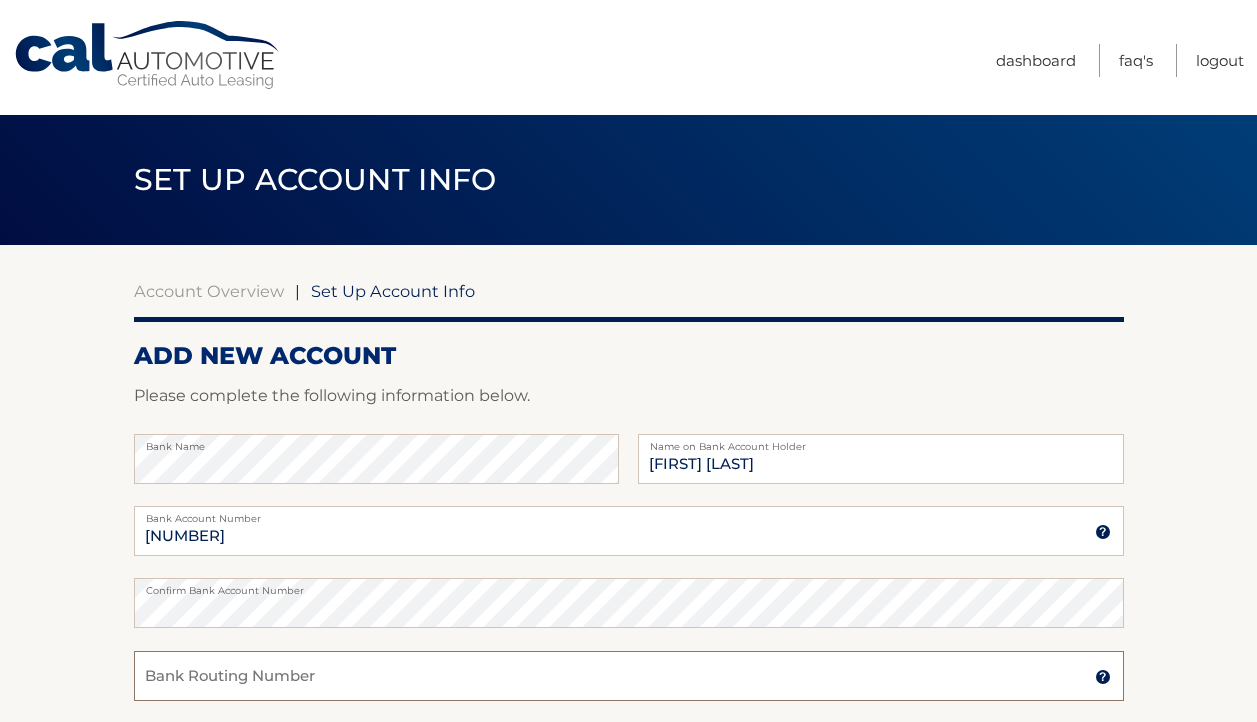 click on "Bank Routing Number" at bounding box center (629, 676) 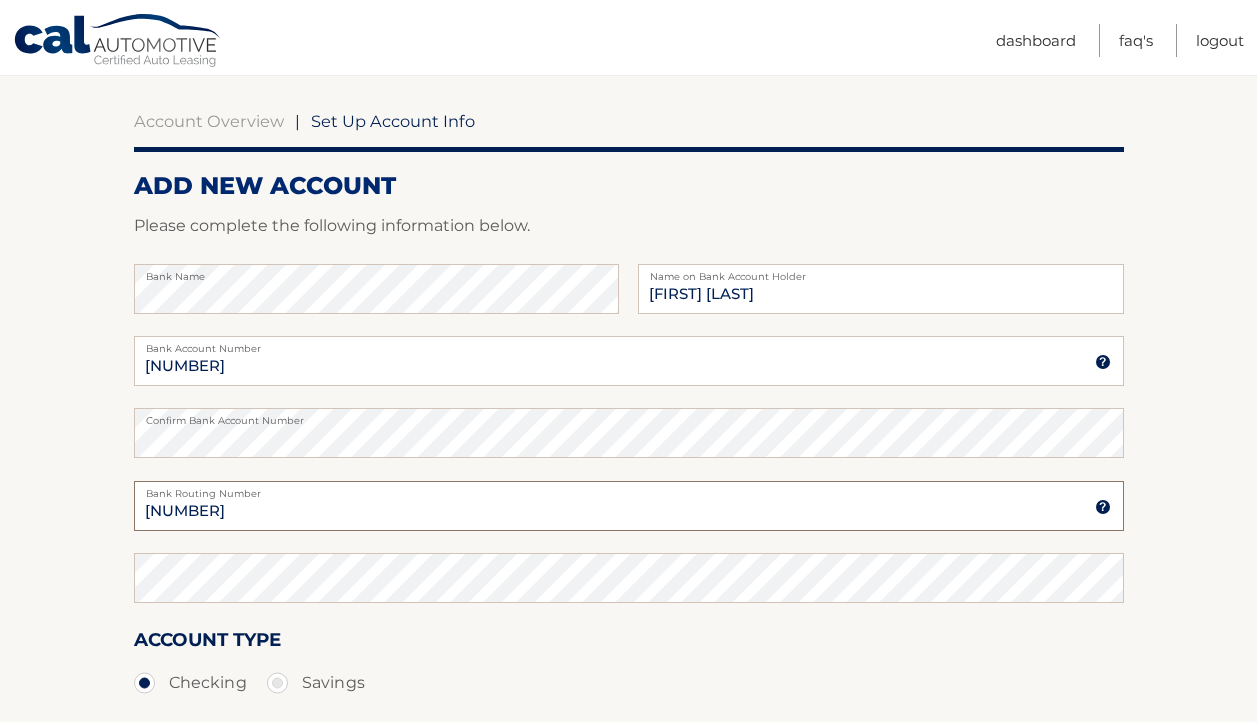 scroll, scrollTop: 167, scrollLeft: 0, axis: vertical 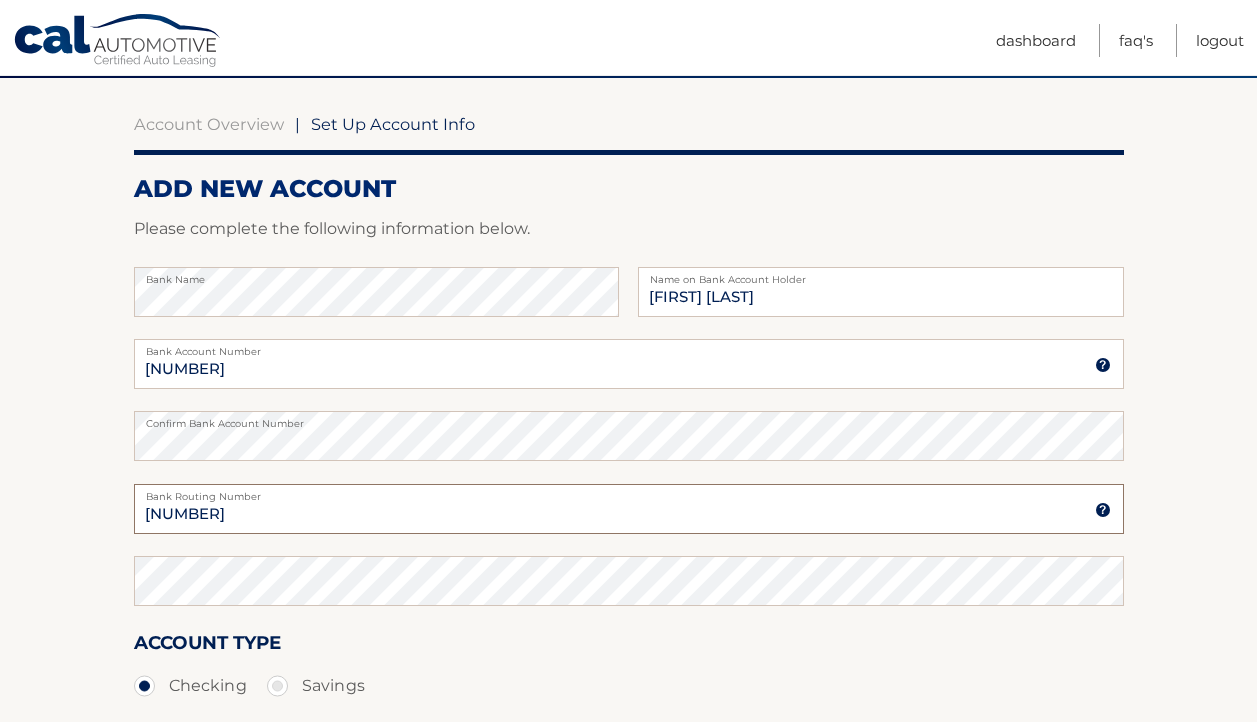 type on "021000021" 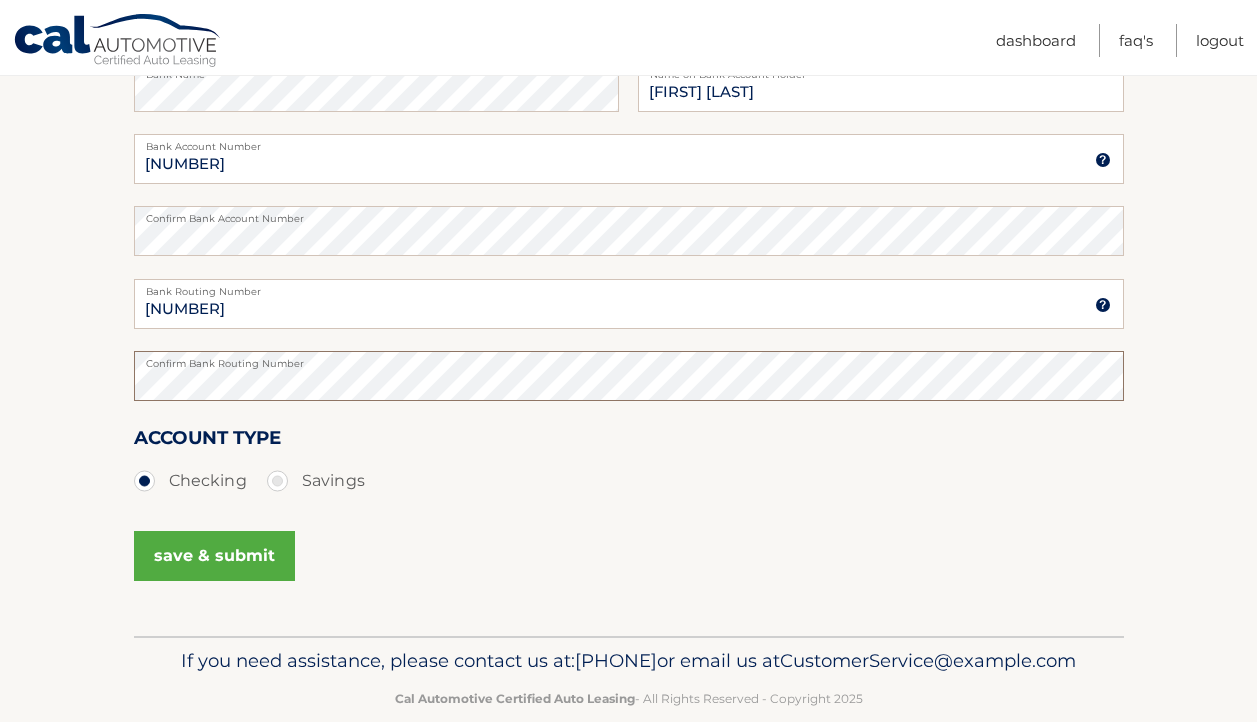 scroll, scrollTop: 371, scrollLeft: 0, axis: vertical 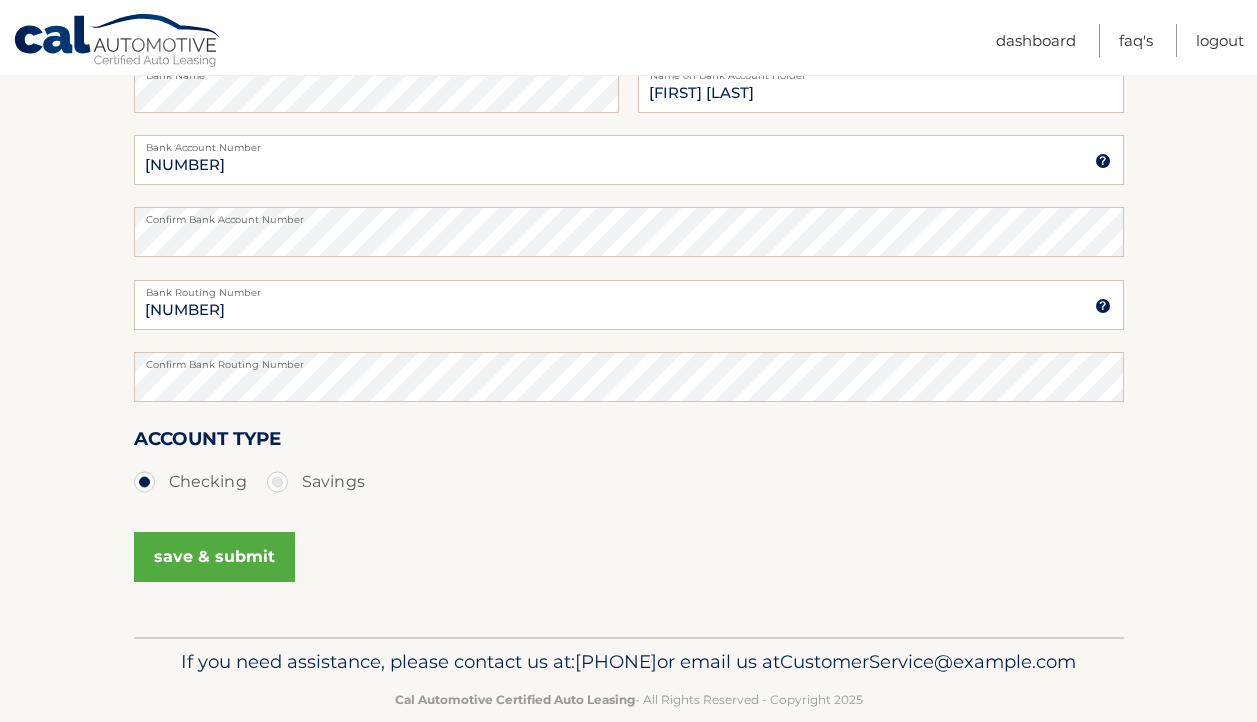 click on "save & submit" at bounding box center [214, 557] 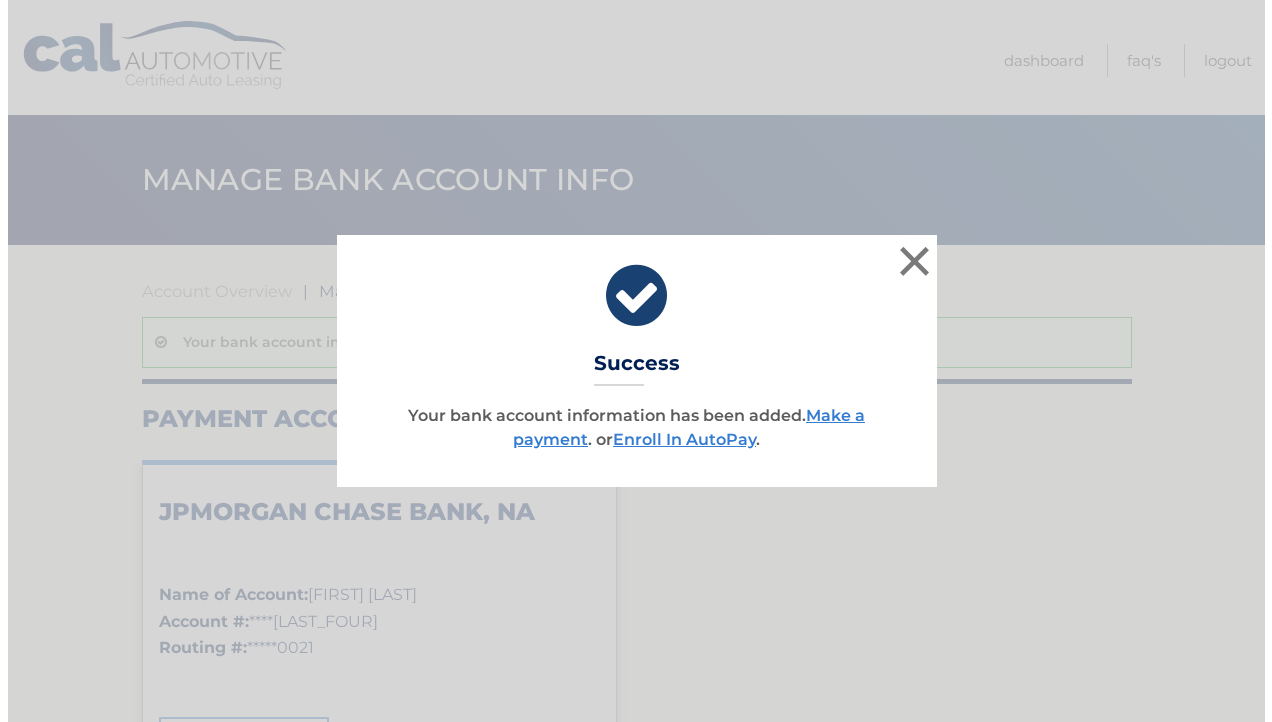 scroll, scrollTop: 0, scrollLeft: 0, axis: both 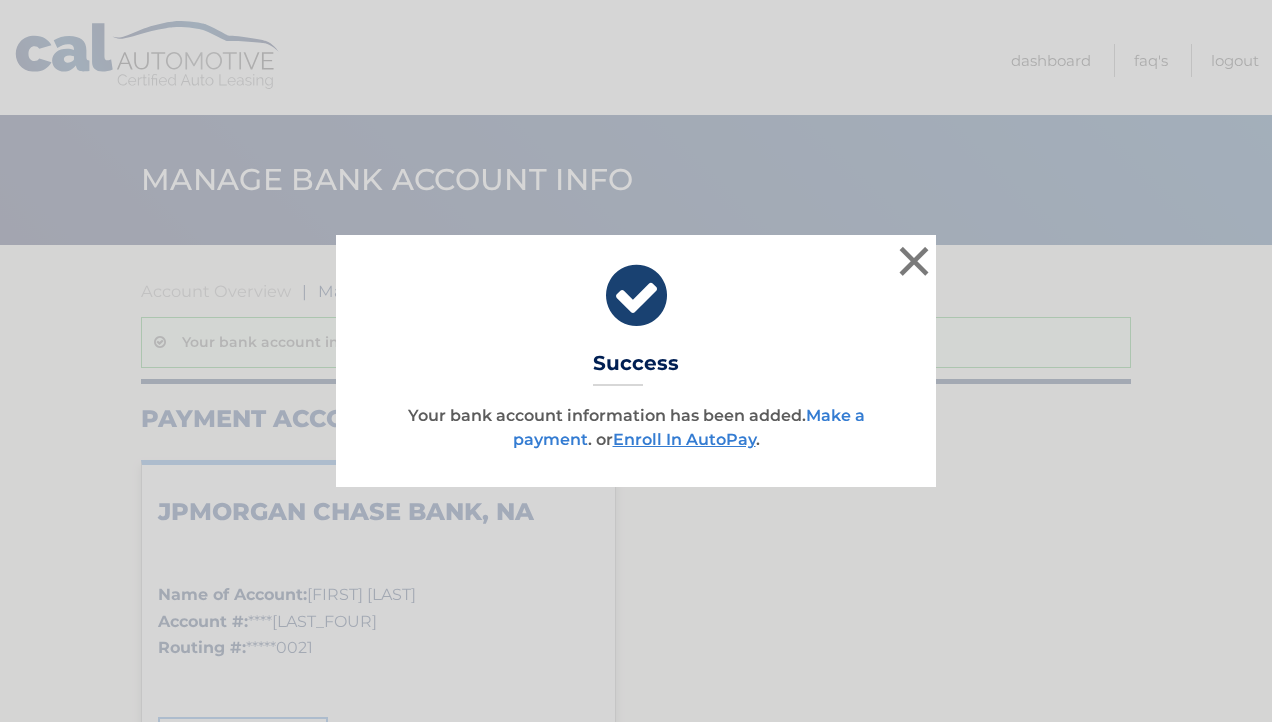 click on "Make a payment" at bounding box center (689, 427) 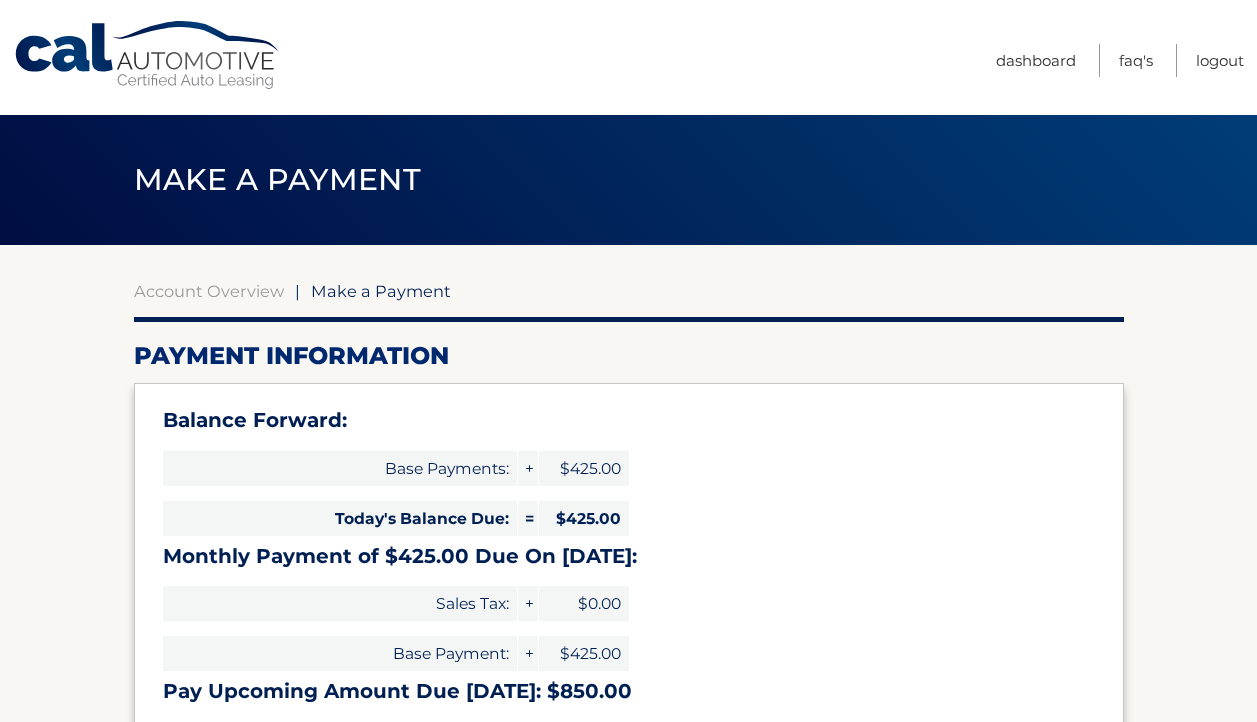 select on "[UUID]" 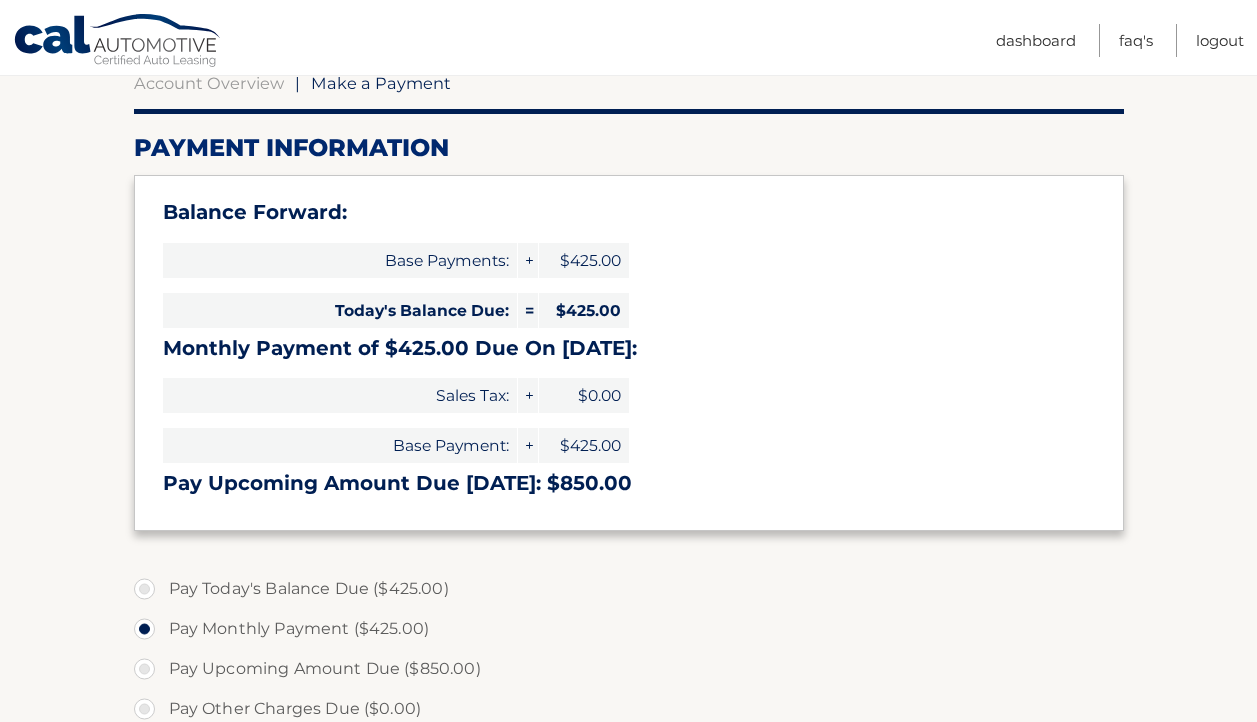 scroll, scrollTop: 222, scrollLeft: 0, axis: vertical 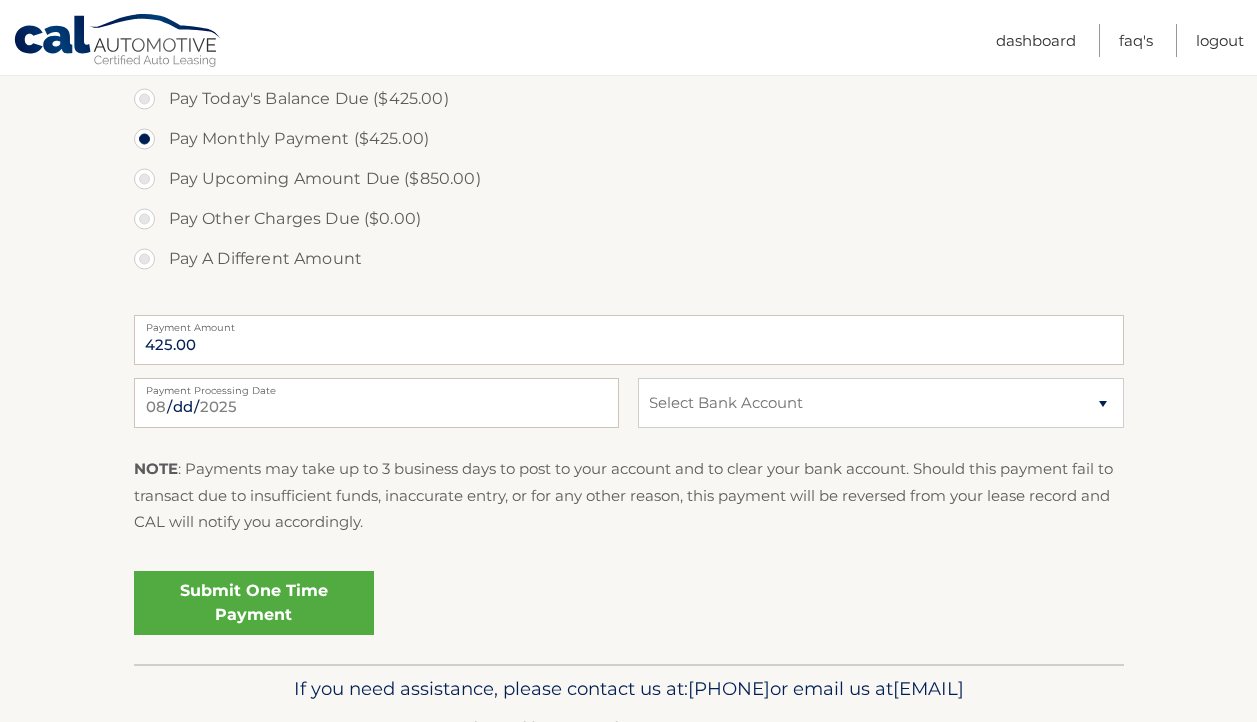 click on "Submit One Time Payment" at bounding box center (254, 603) 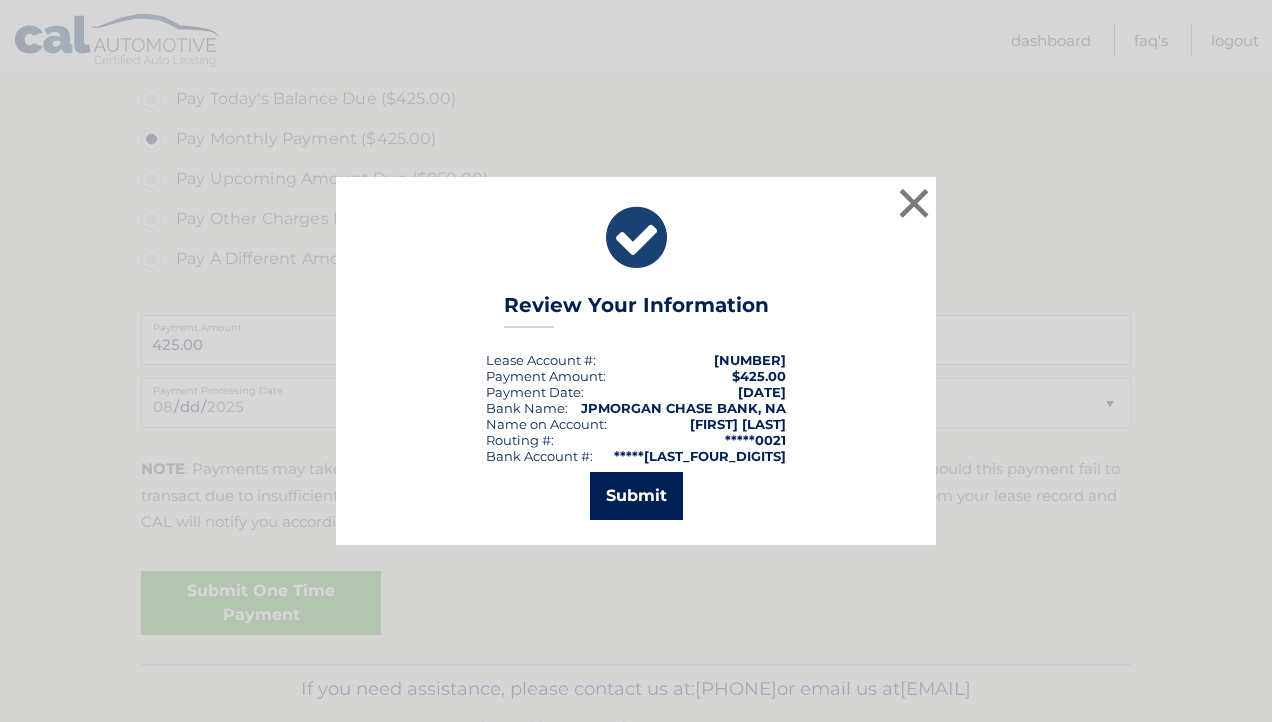 click on "Submit" at bounding box center [636, 496] 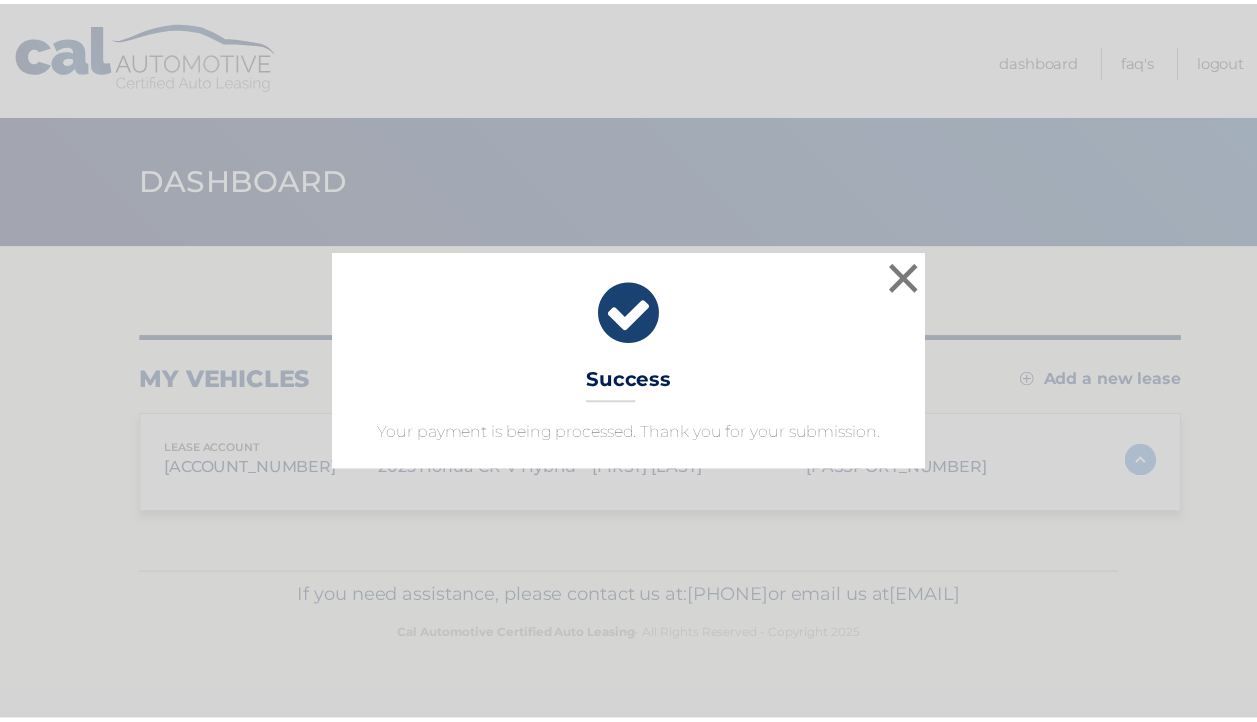scroll, scrollTop: 0, scrollLeft: 0, axis: both 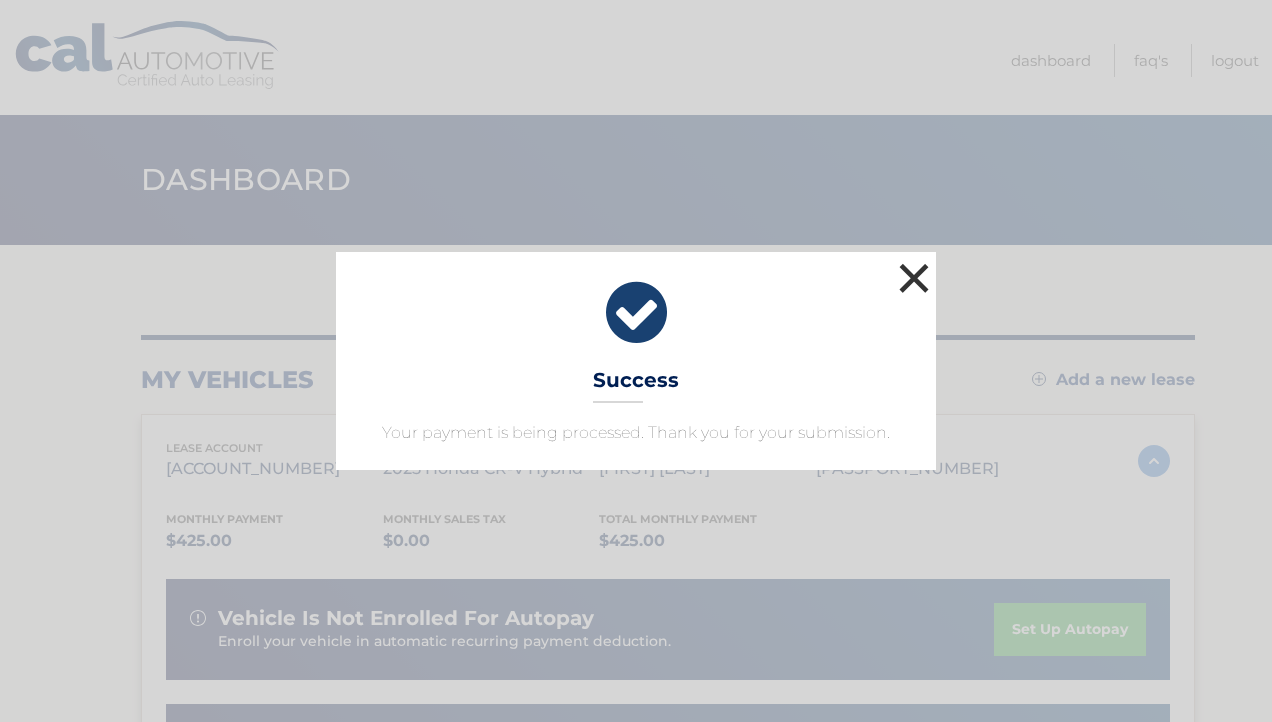 click on "×" at bounding box center [914, 278] 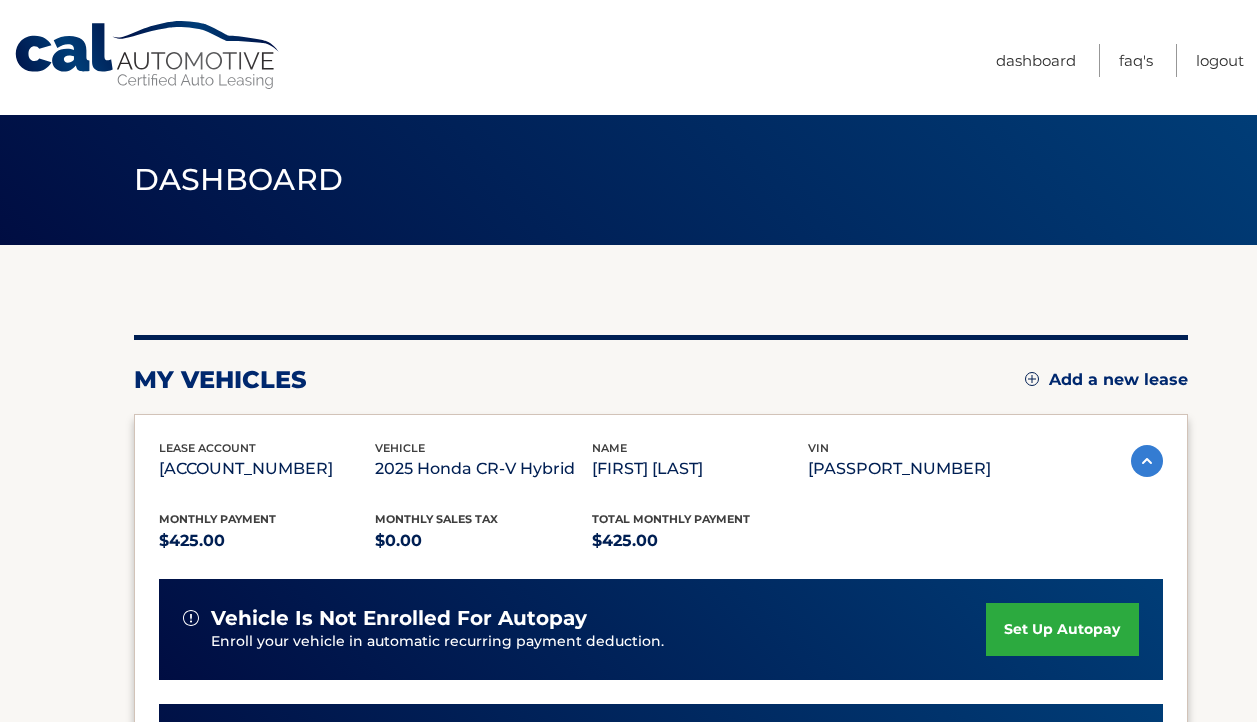 click on "Dashboard" at bounding box center [628, 180] 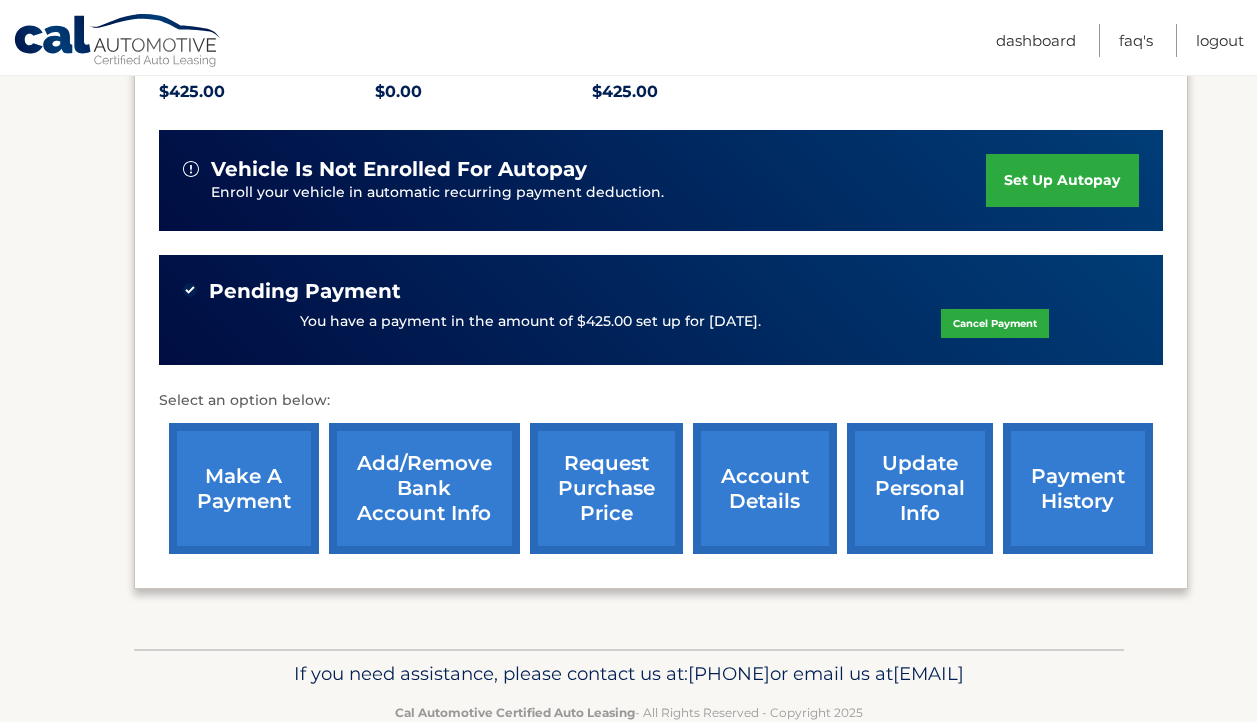 scroll, scrollTop: 448, scrollLeft: 0, axis: vertical 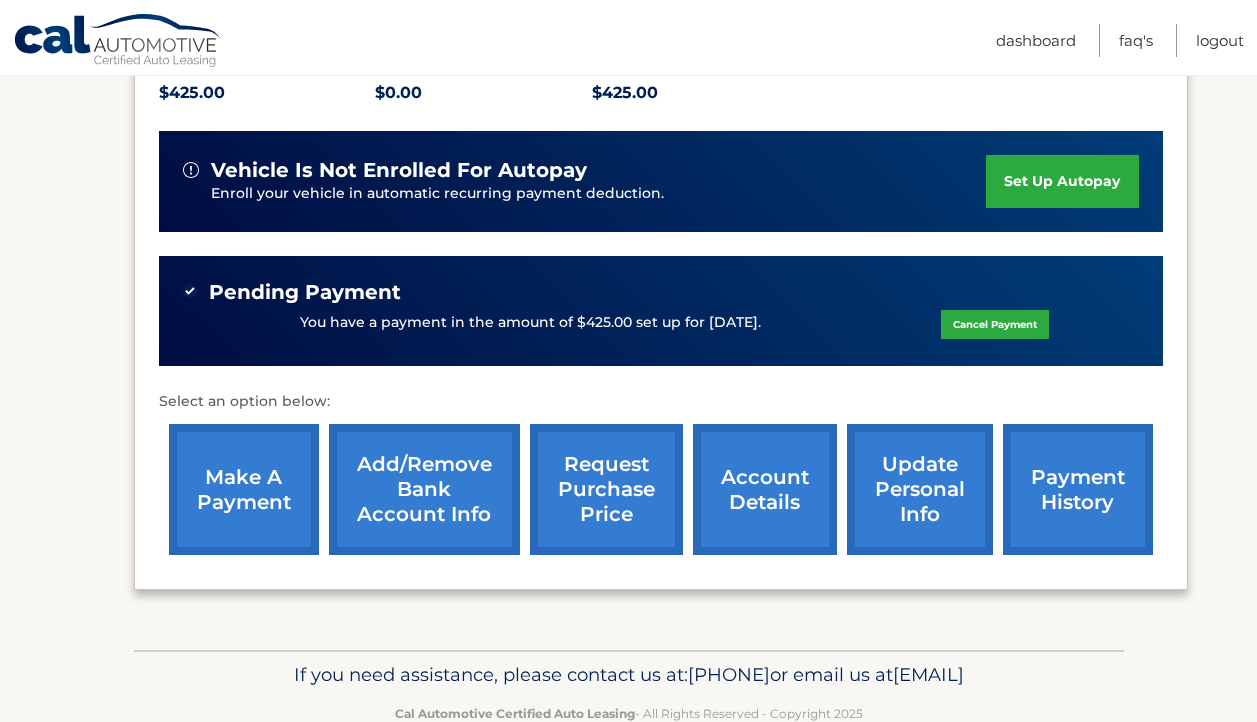 click on "payment history" at bounding box center (1078, 489) 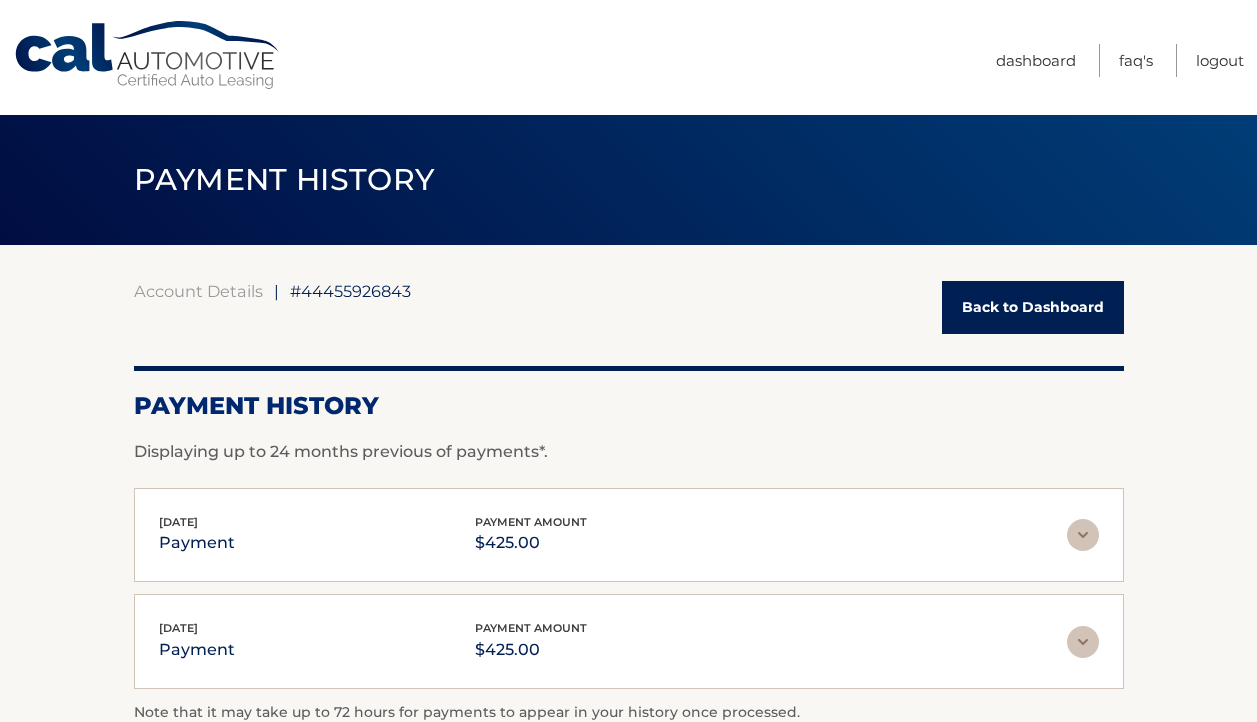 scroll, scrollTop: 0, scrollLeft: 0, axis: both 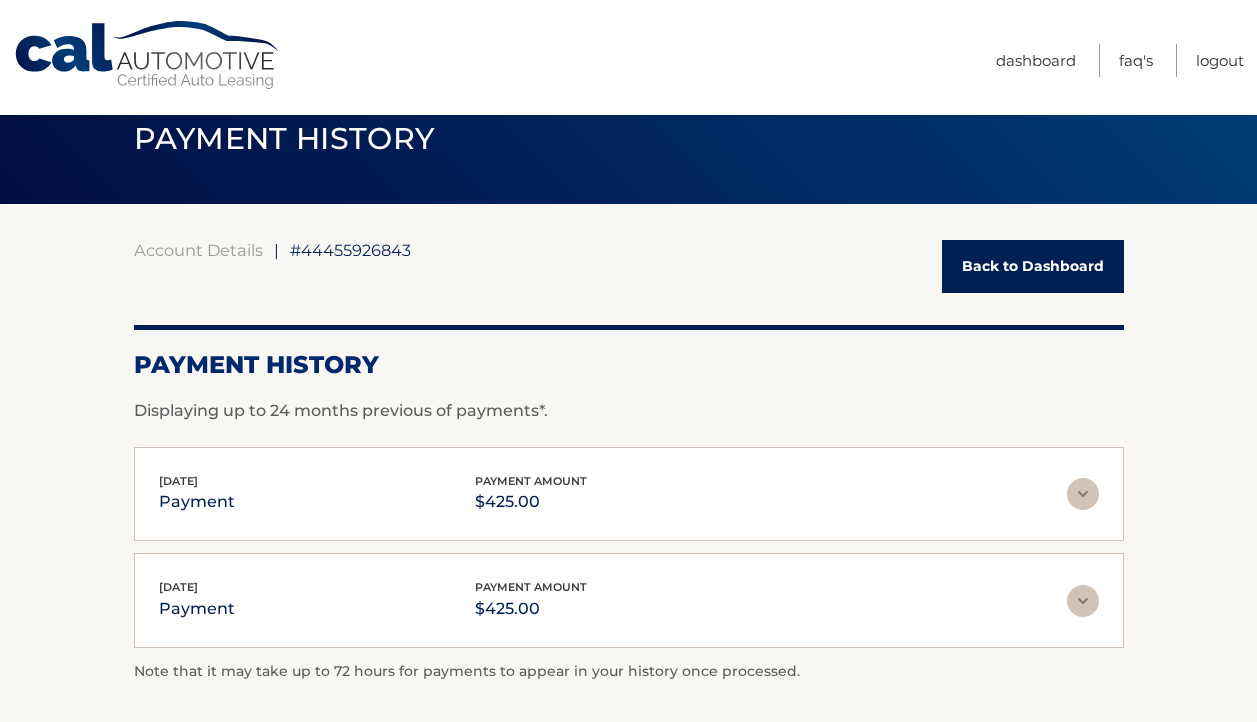 click on "Back to Dashboard" at bounding box center (1033, 266) 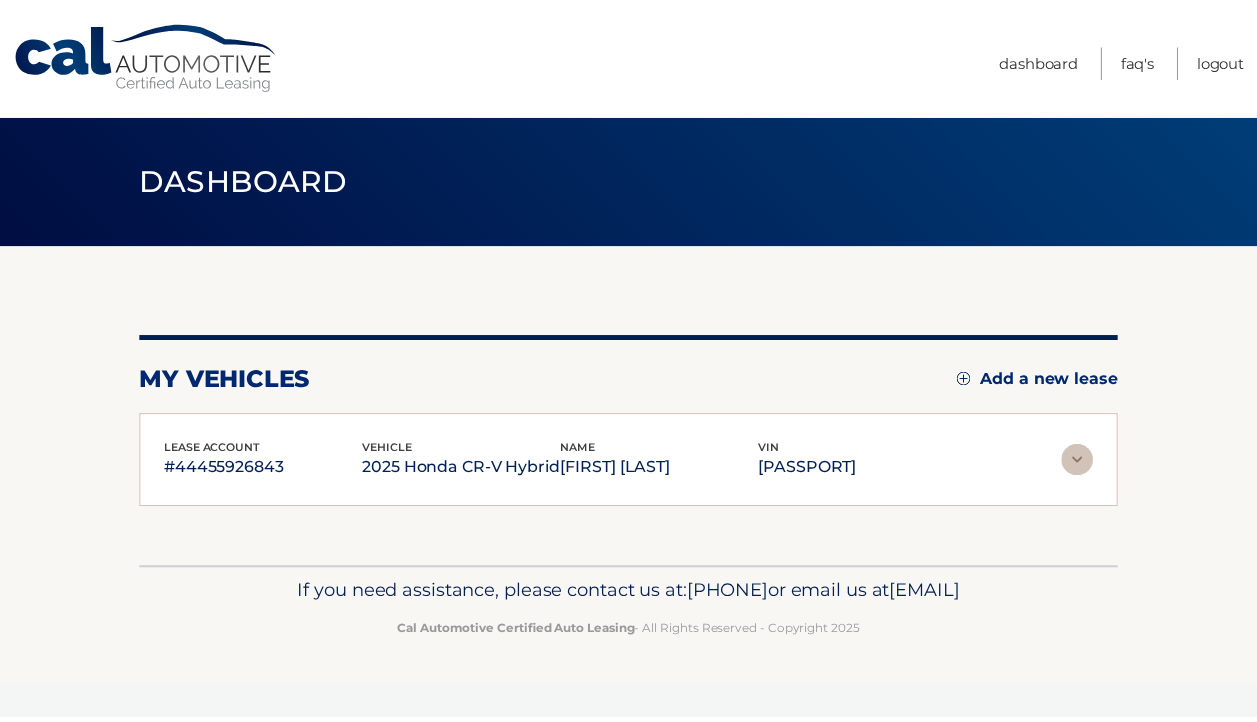 scroll, scrollTop: 0, scrollLeft: 0, axis: both 